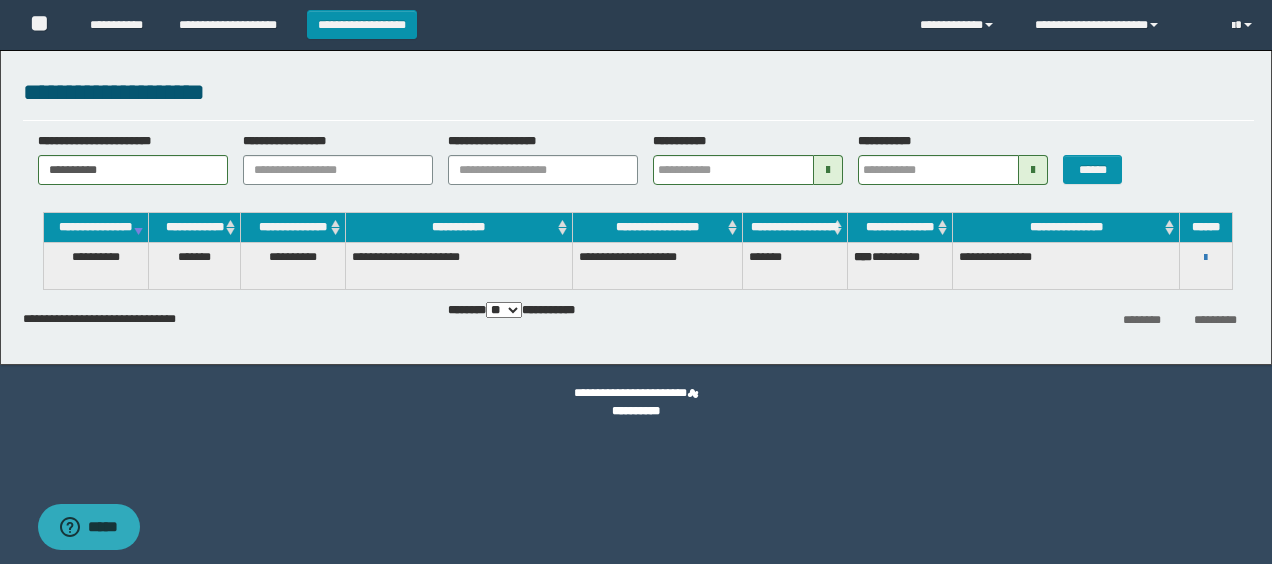 scroll, scrollTop: 0, scrollLeft: 0, axis: both 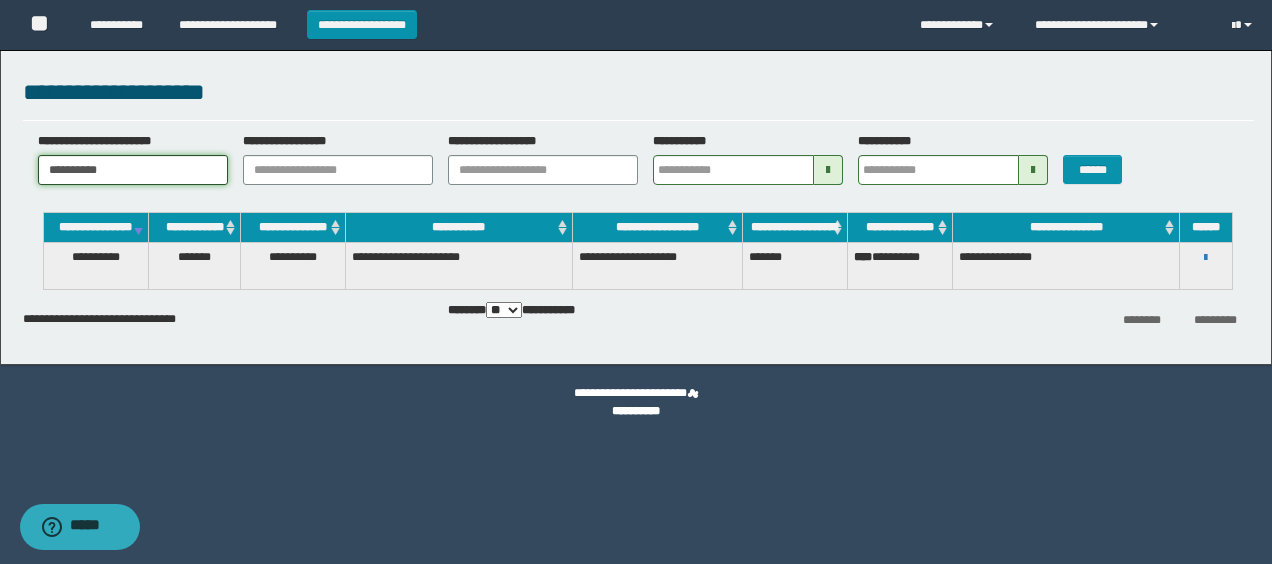 drag, startPoint x: 172, startPoint y: 172, endPoint x: 0, endPoint y: 186, distance: 172.56883 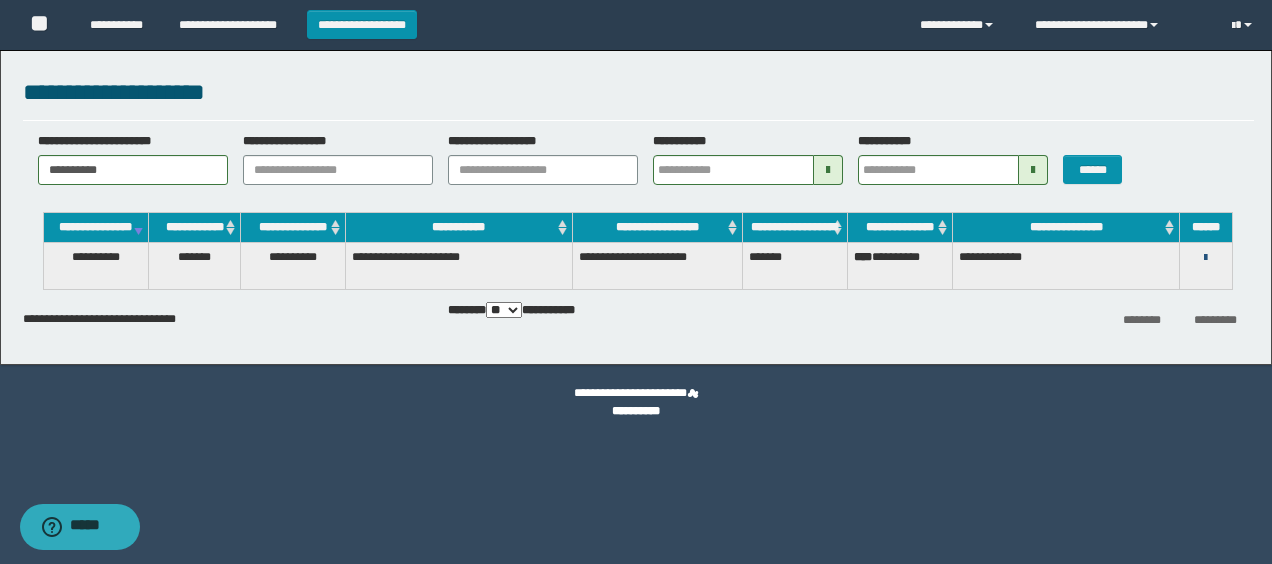 click at bounding box center [1205, 258] 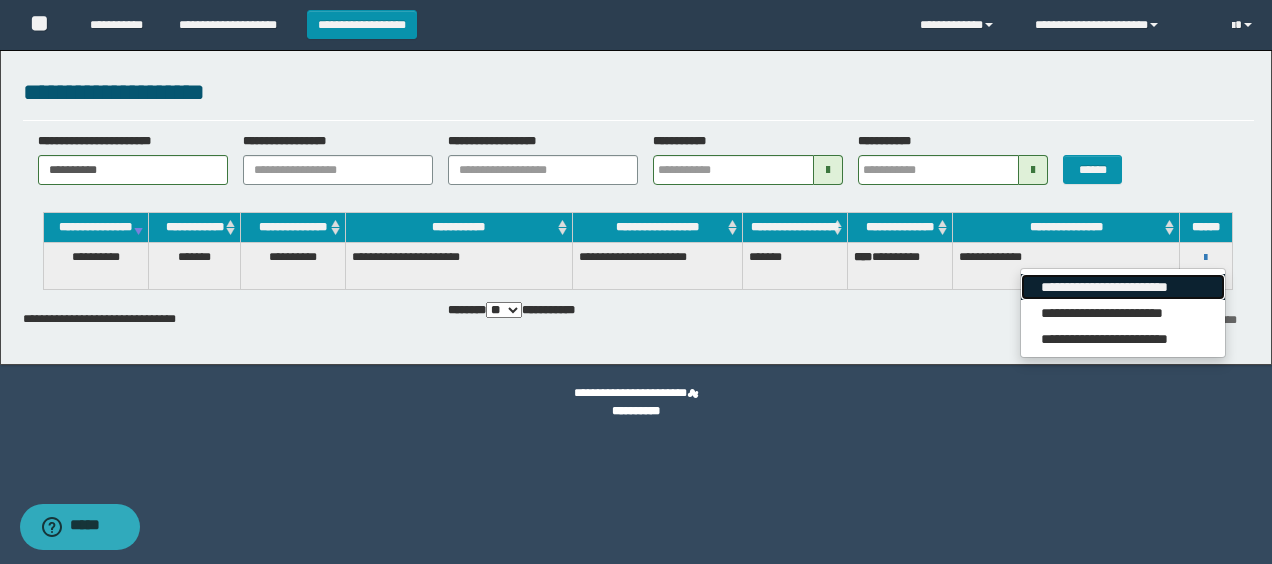 click on "**********" at bounding box center [1122, 287] 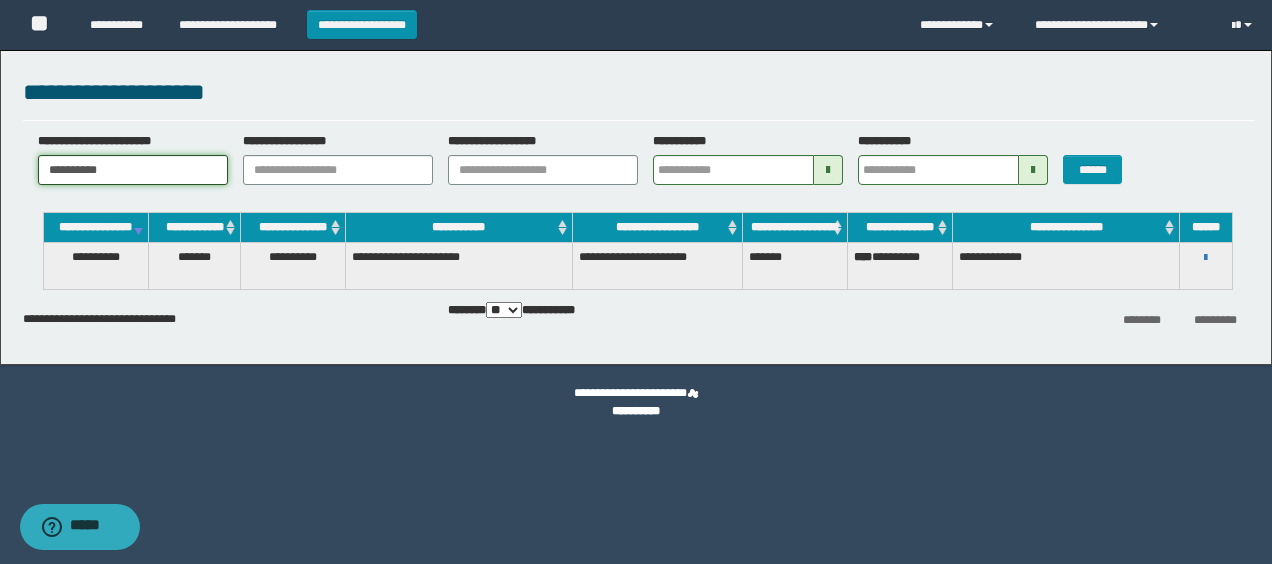 drag, startPoint x: 151, startPoint y: 168, endPoint x: -4, endPoint y: 170, distance: 155.01291 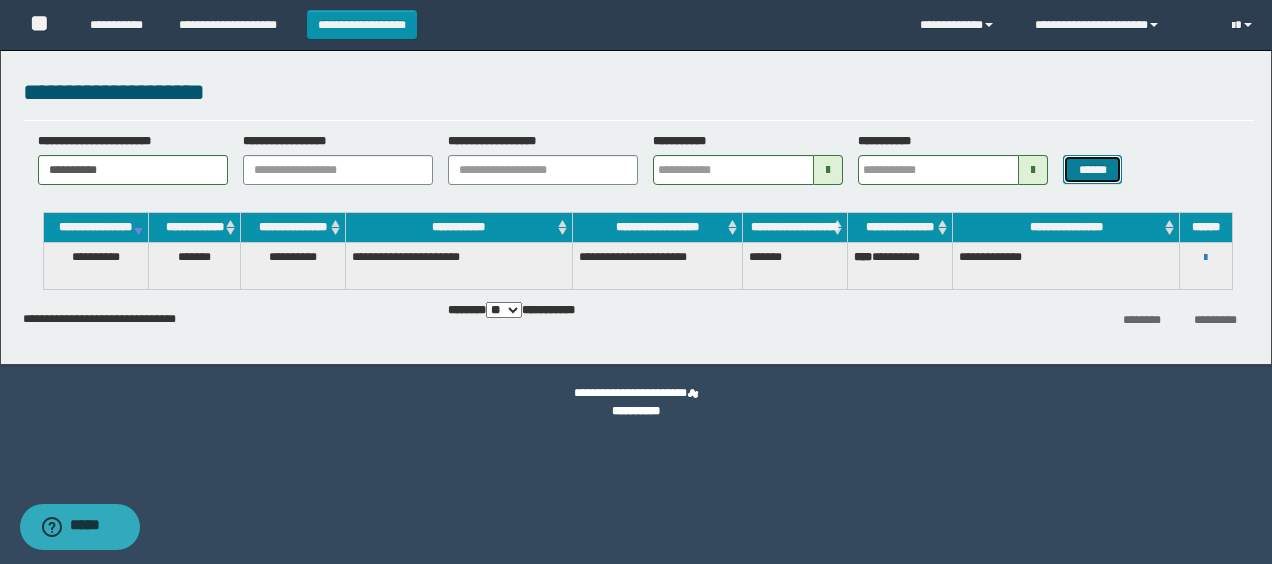 click on "******" at bounding box center (1092, 169) 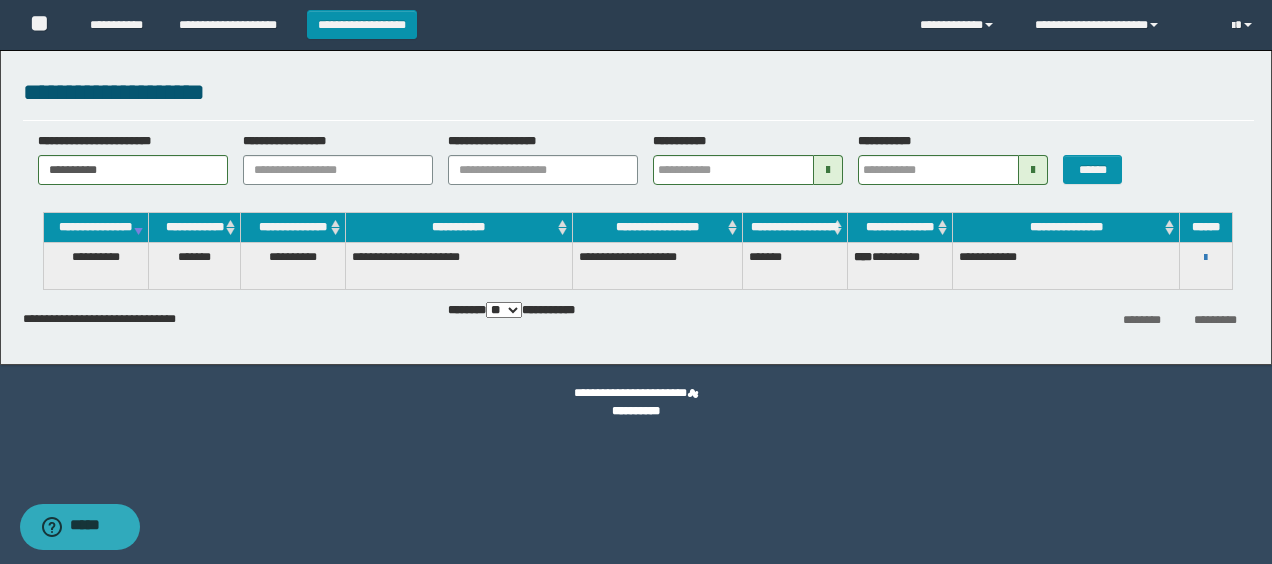 click on "**********" at bounding box center [1206, 257] 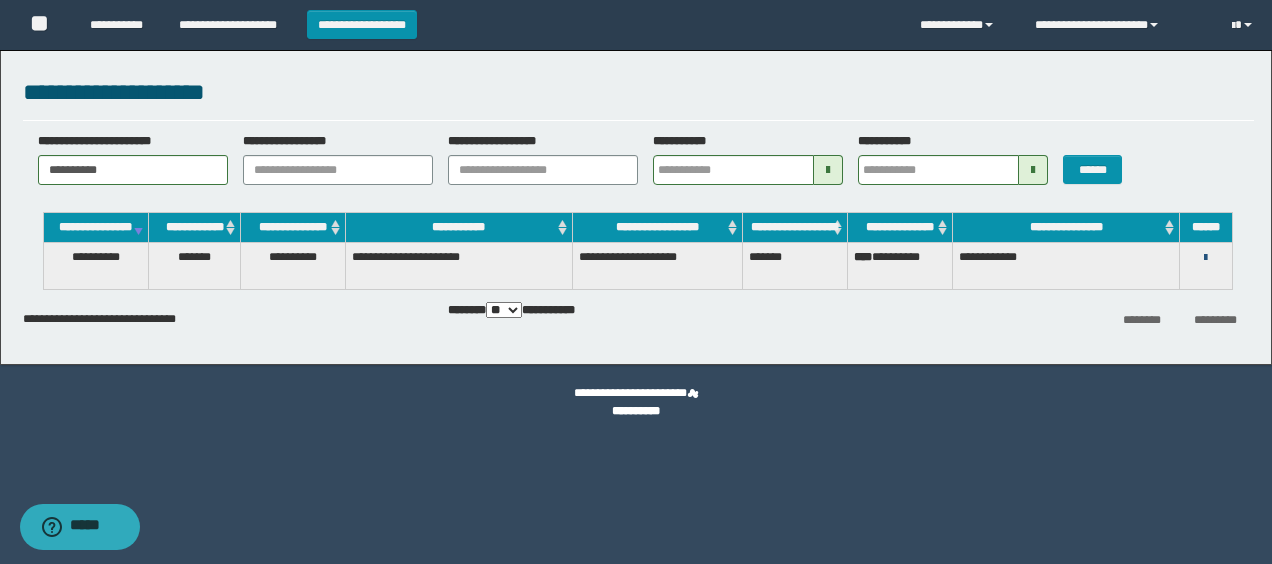 click at bounding box center [1205, 258] 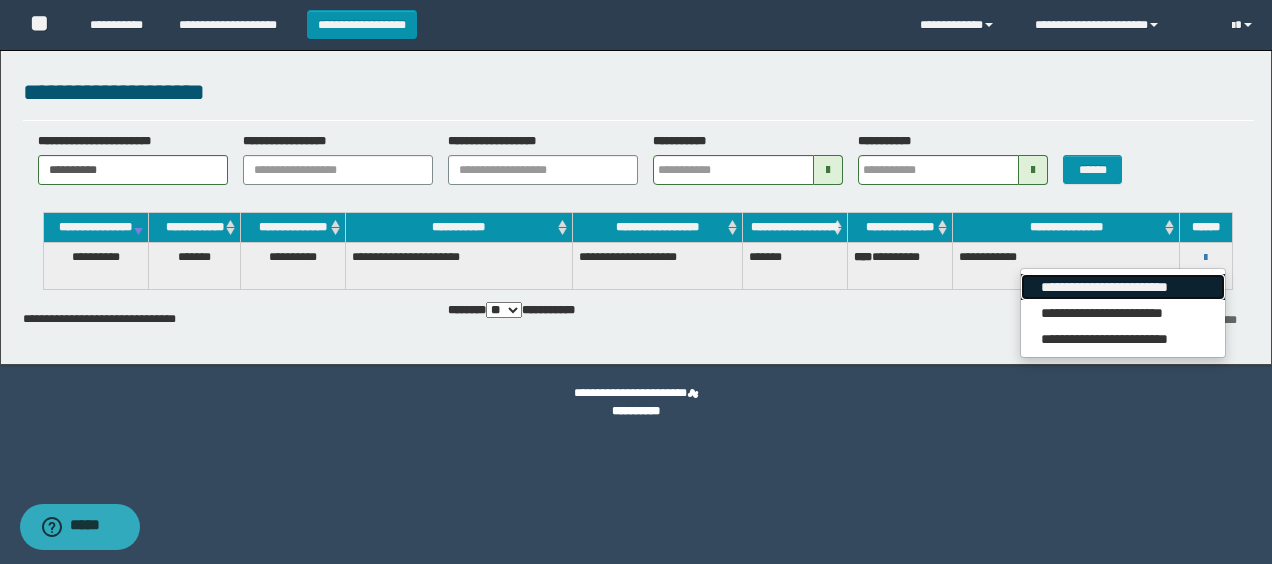 click on "**********" at bounding box center (1122, 287) 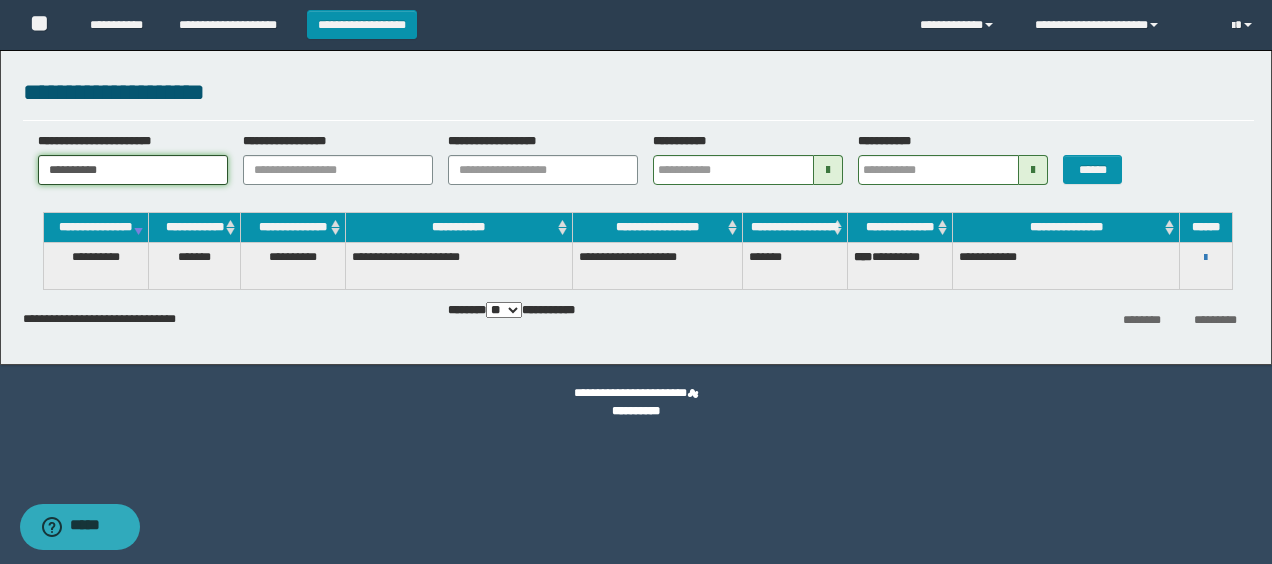drag, startPoint x: 178, startPoint y: 176, endPoint x: 0, endPoint y: 174, distance: 178.01123 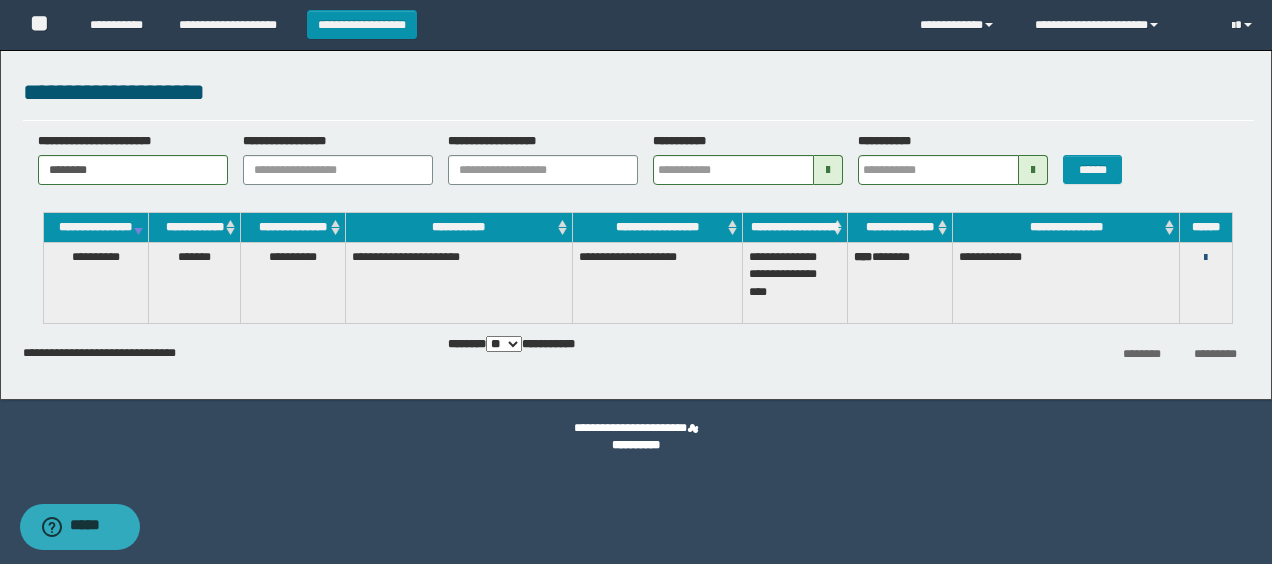 click at bounding box center (1205, 258) 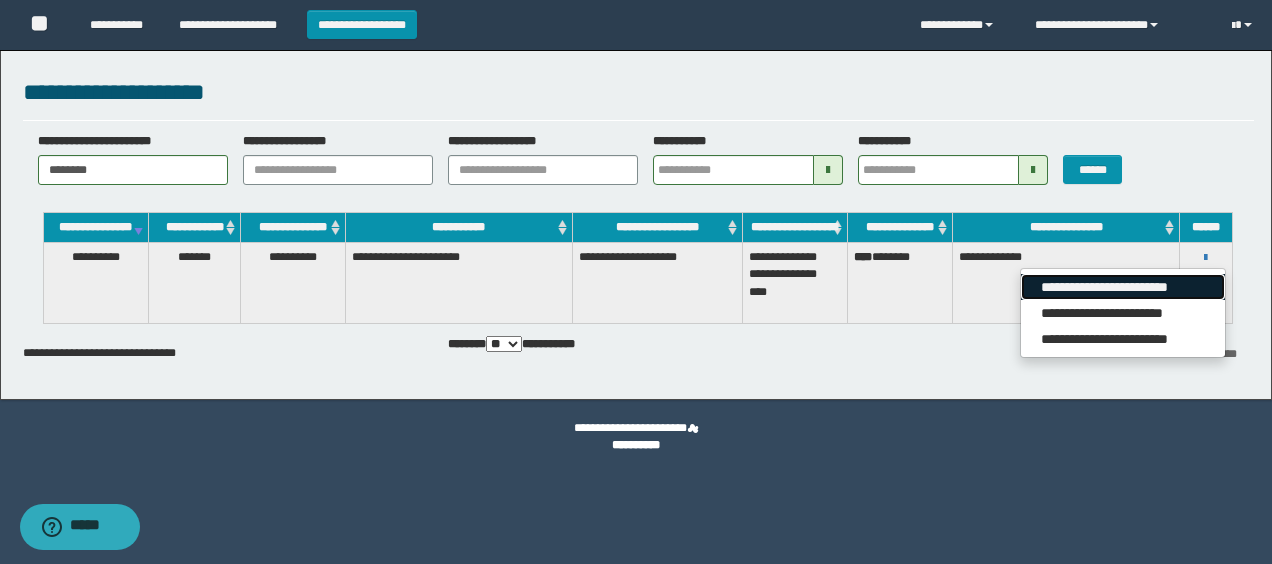 click on "**********" at bounding box center [1122, 287] 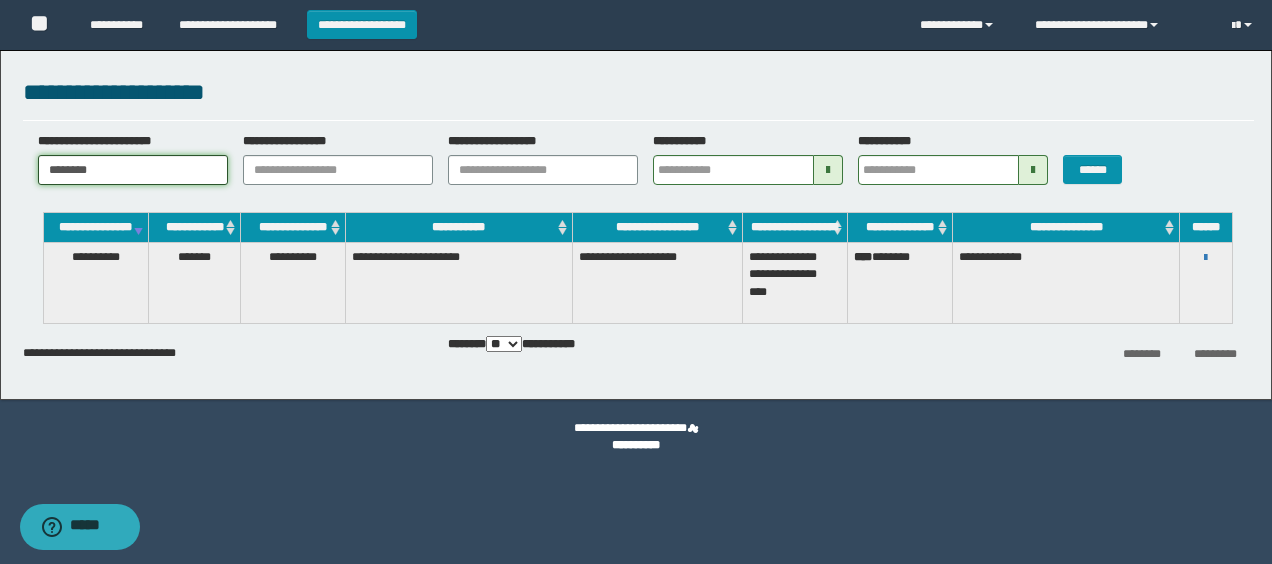 drag, startPoint x: 137, startPoint y: 159, endPoint x: -4, endPoint y: 144, distance: 141.79562 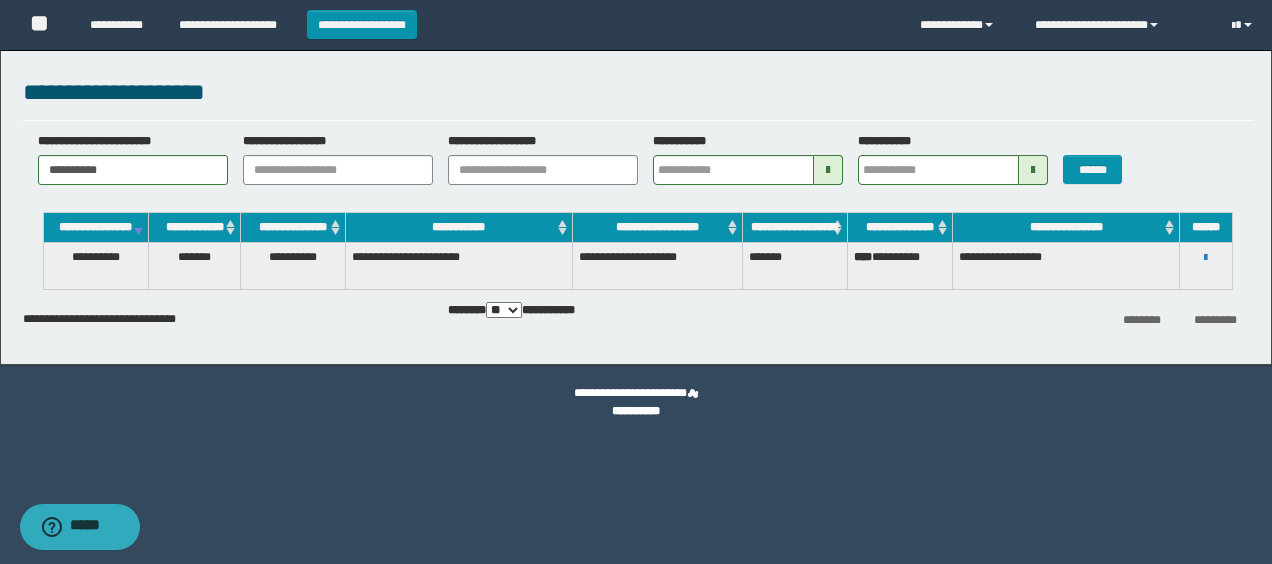 click on "**********" at bounding box center (1206, 257) 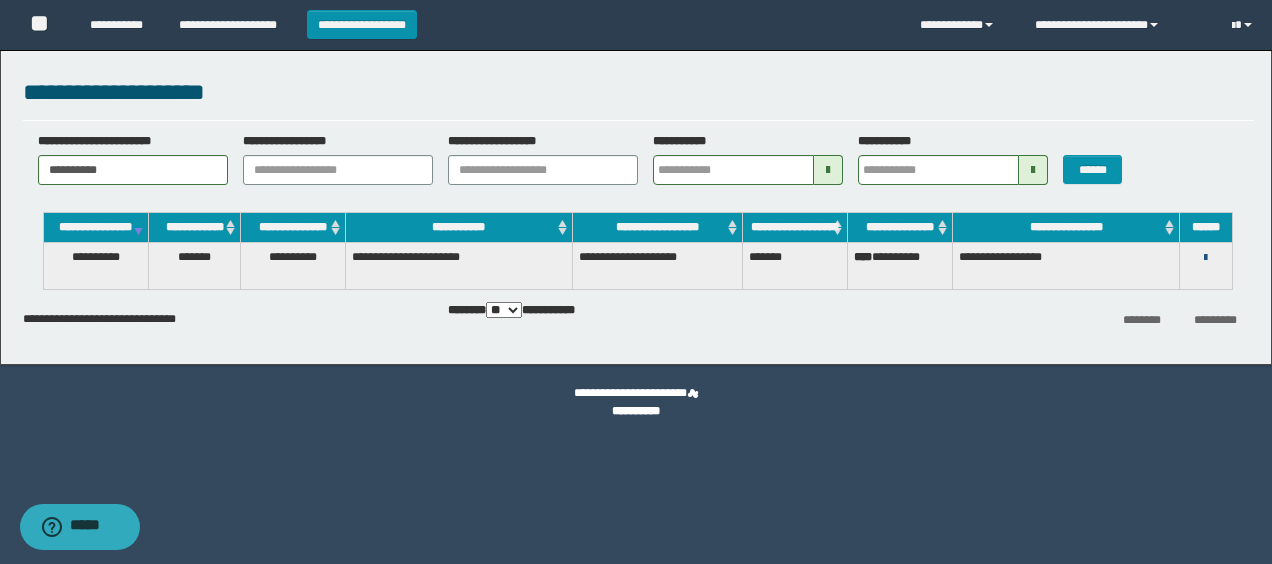 click at bounding box center (1205, 258) 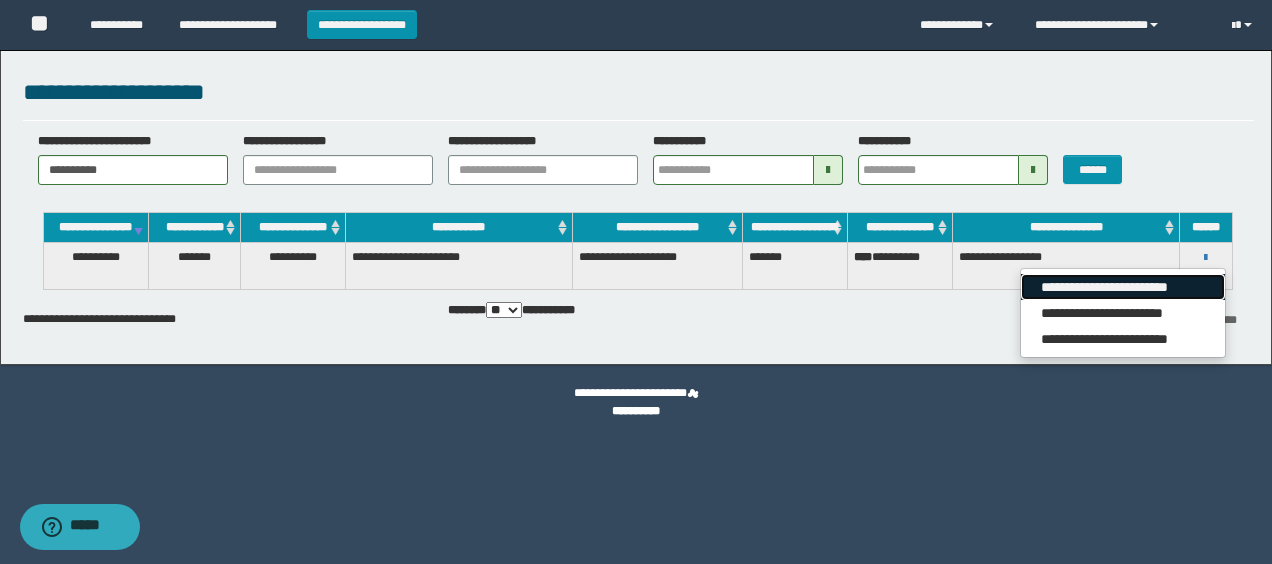 click on "**********" at bounding box center [1122, 287] 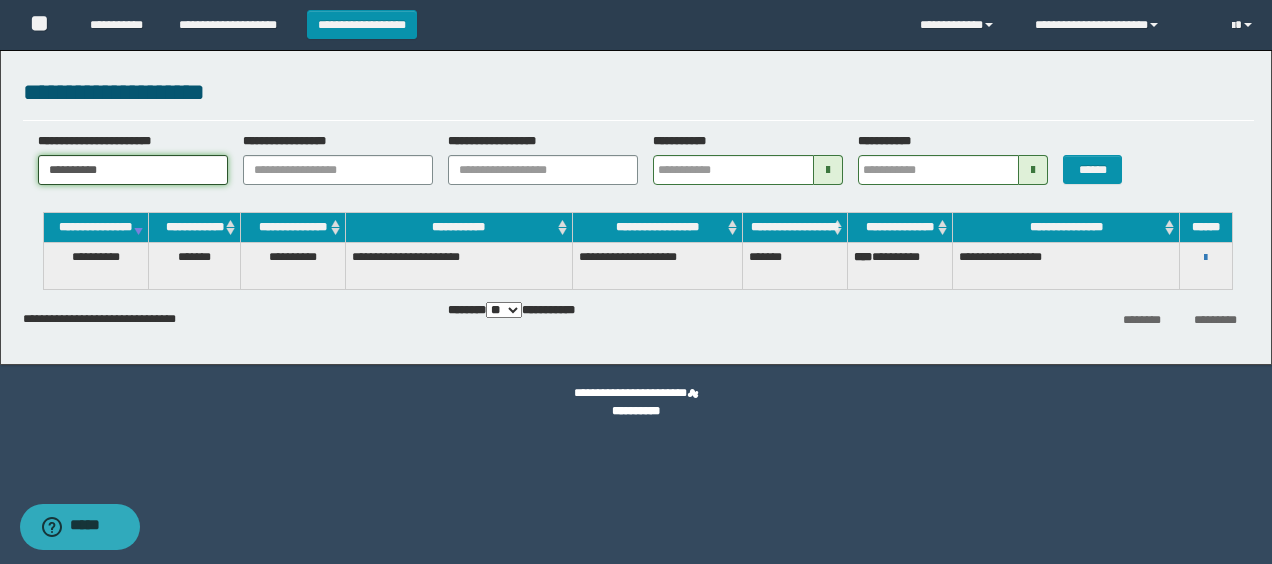 drag, startPoint x: 113, startPoint y: 166, endPoint x: -4, endPoint y: 162, distance: 117.06836 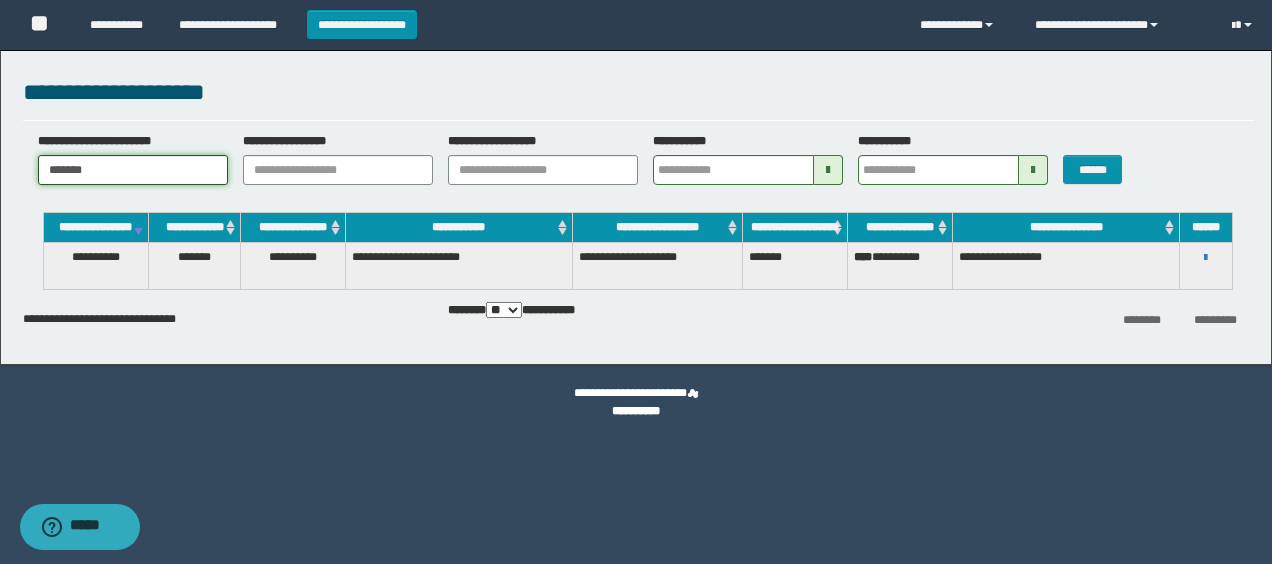 type on "*******" 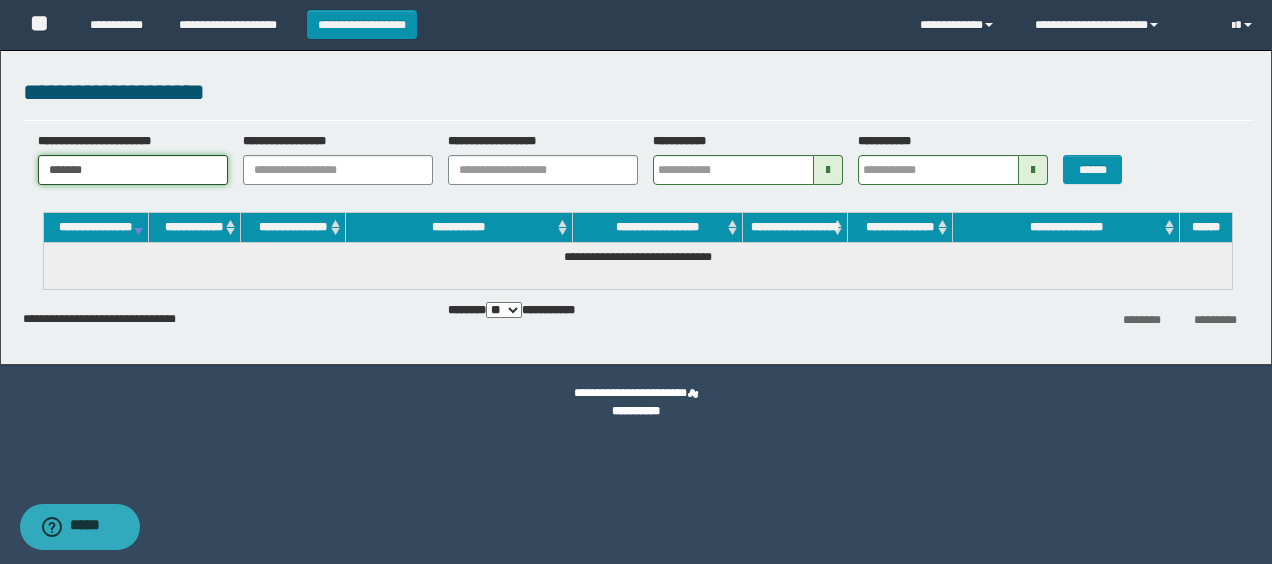 click on "*******" at bounding box center (133, 170) 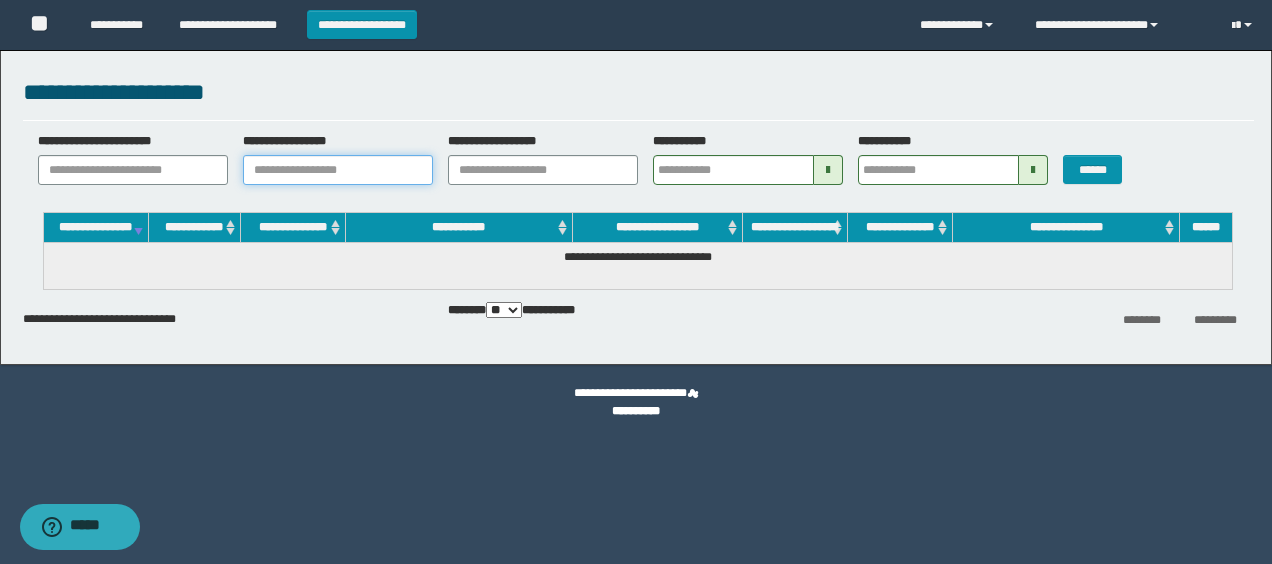 click on "**********" at bounding box center [338, 170] 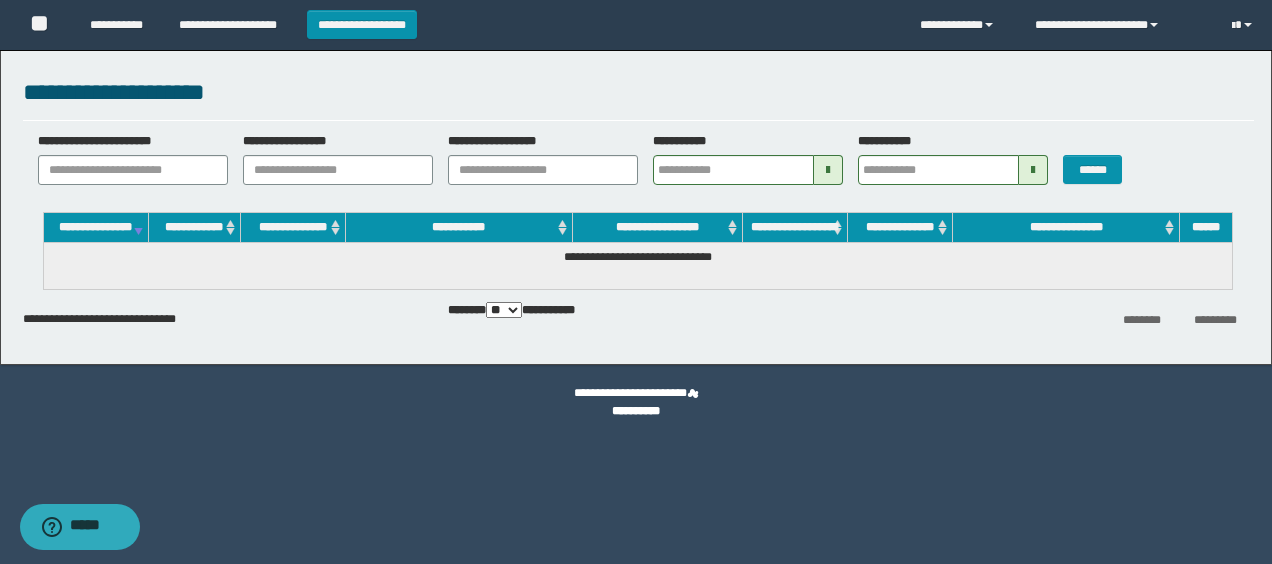 click on "**********" at bounding box center [228, 315] 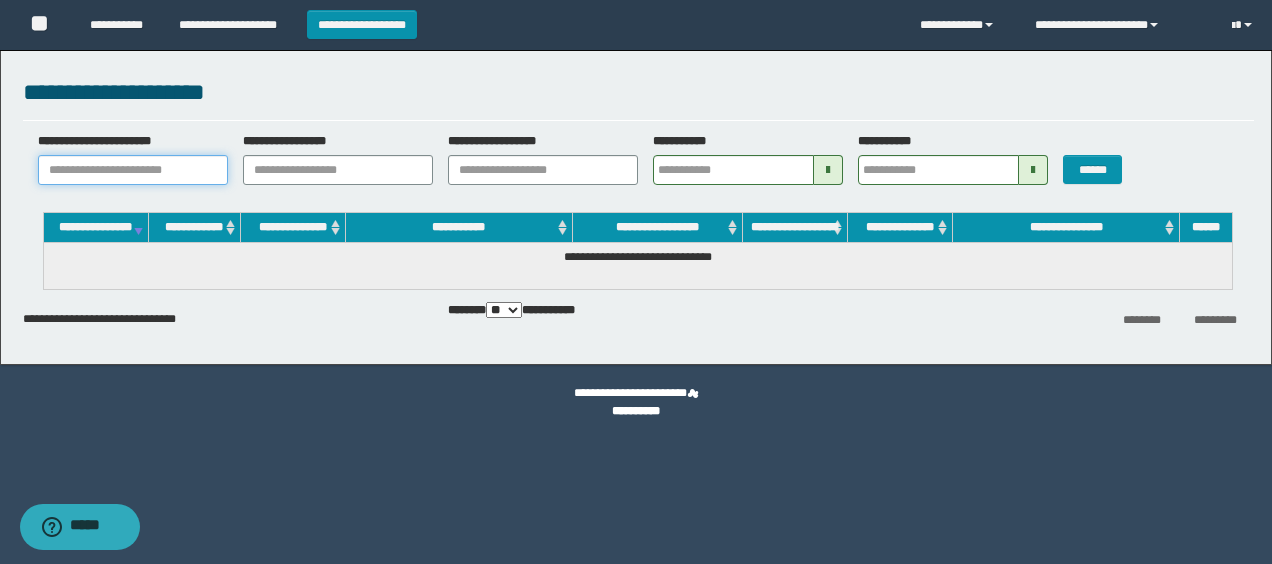click on "**********" at bounding box center [133, 170] 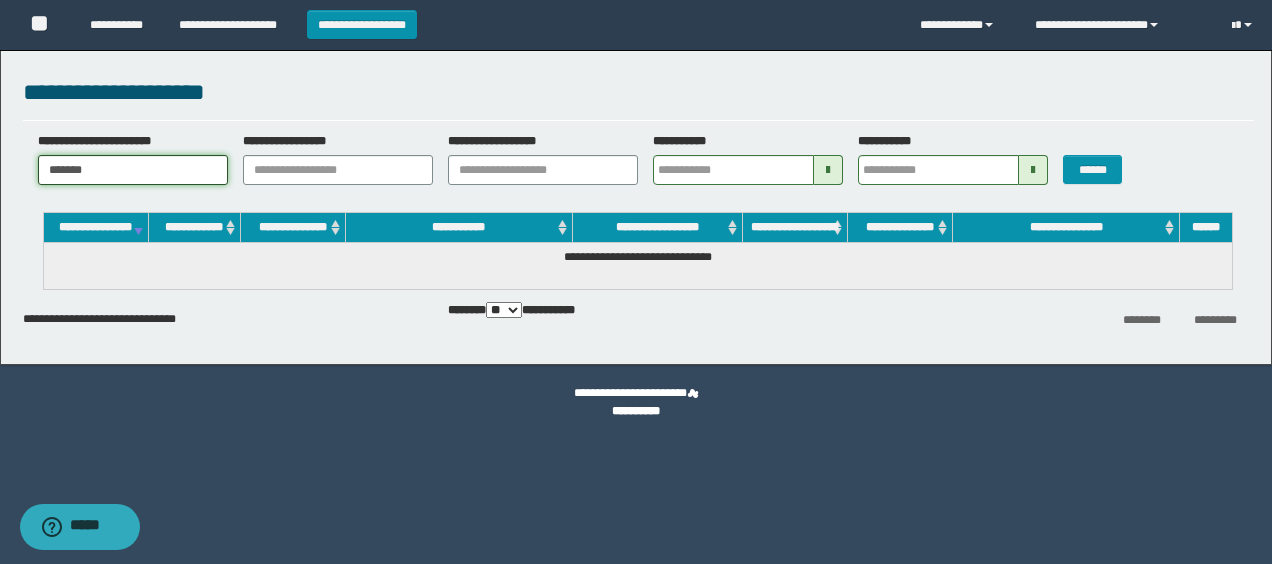 type on "*******" 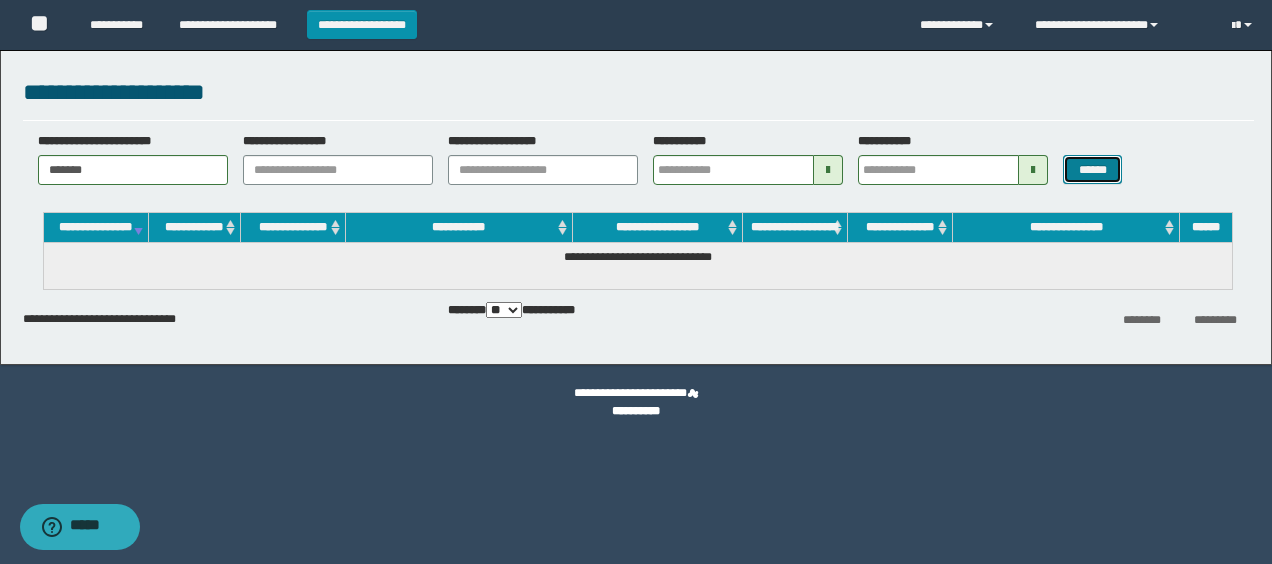 click on "******" at bounding box center (1092, 169) 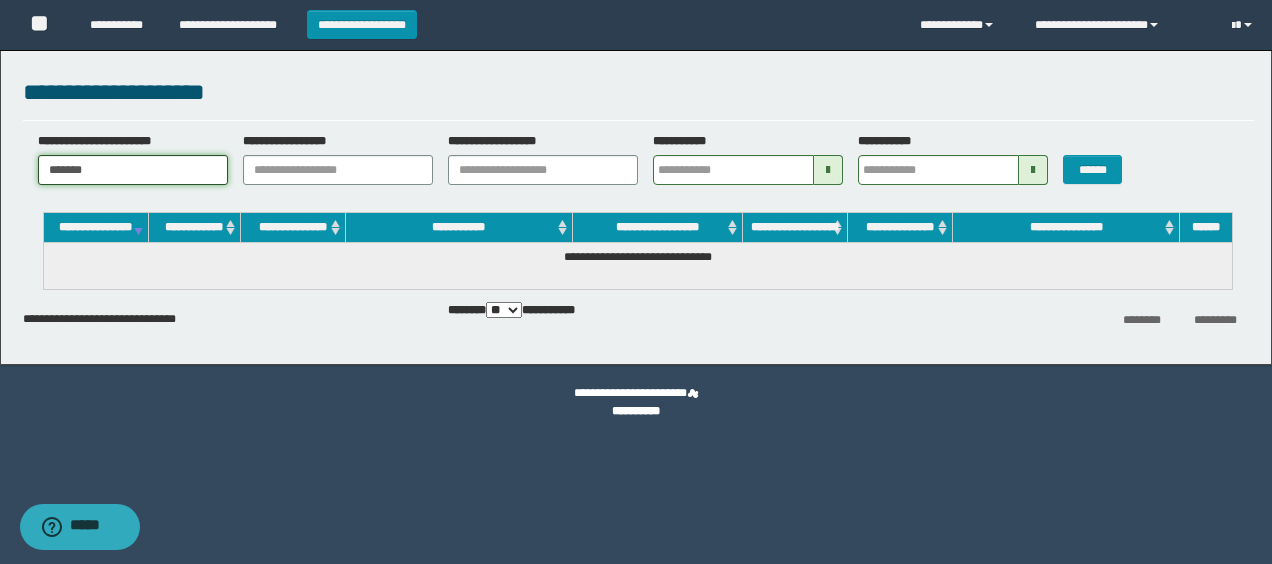 drag, startPoint x: 138, startPoint y: 167, endPoint x: -4, endPoint y: 164, distance: 142.0317 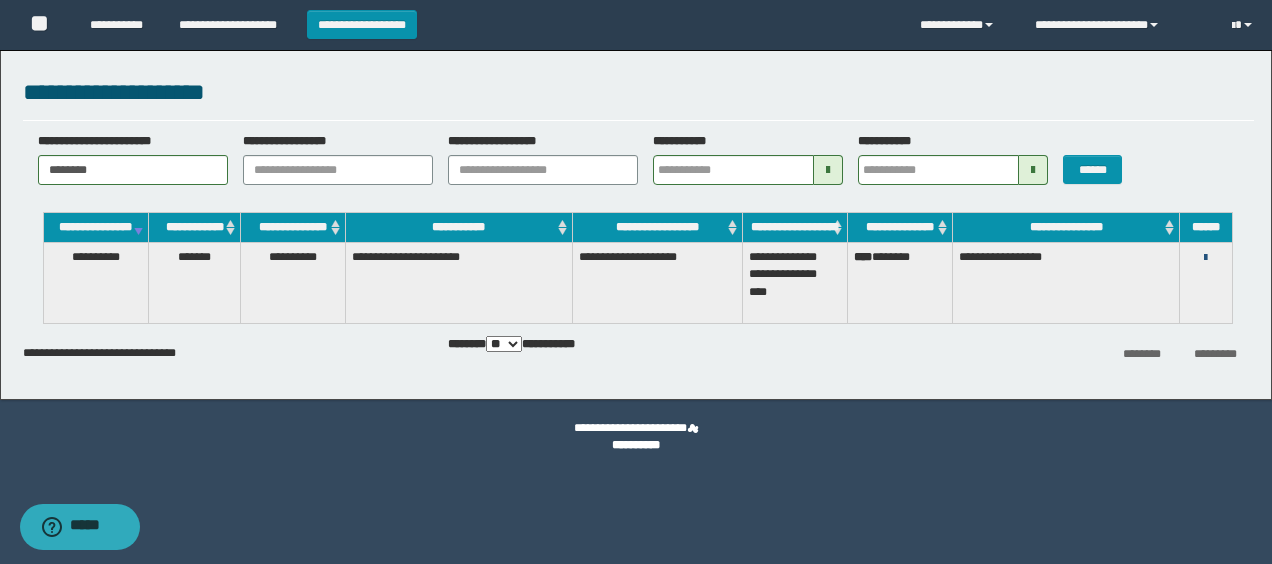 click at bounding box center [1205, 258] 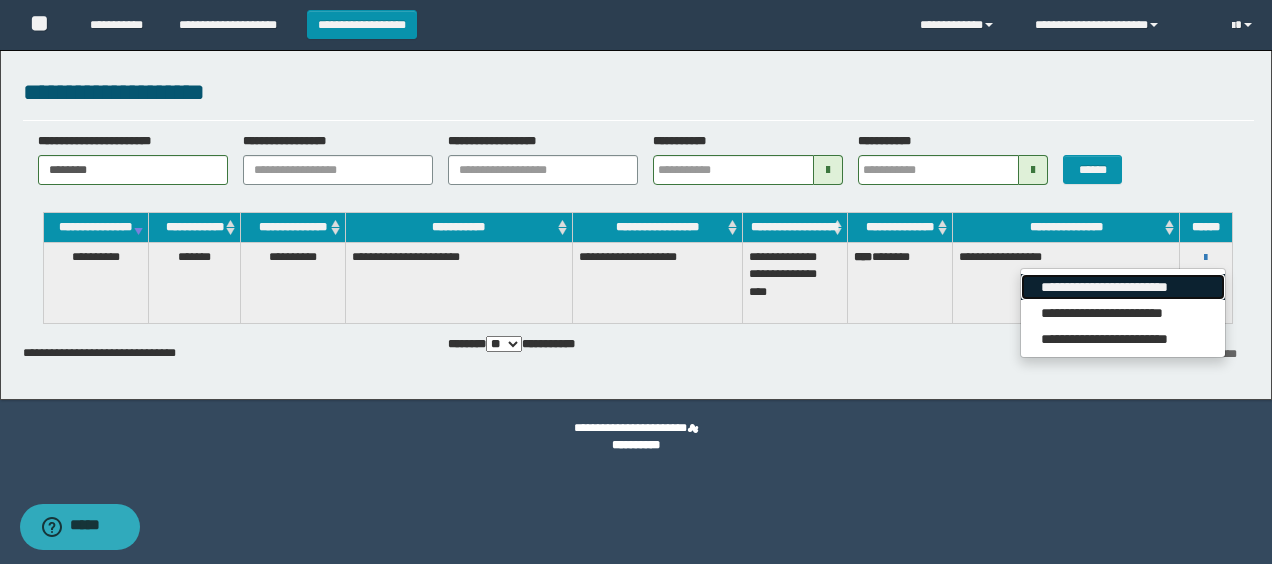 click on "**********" at bounding box center (1122, 287) 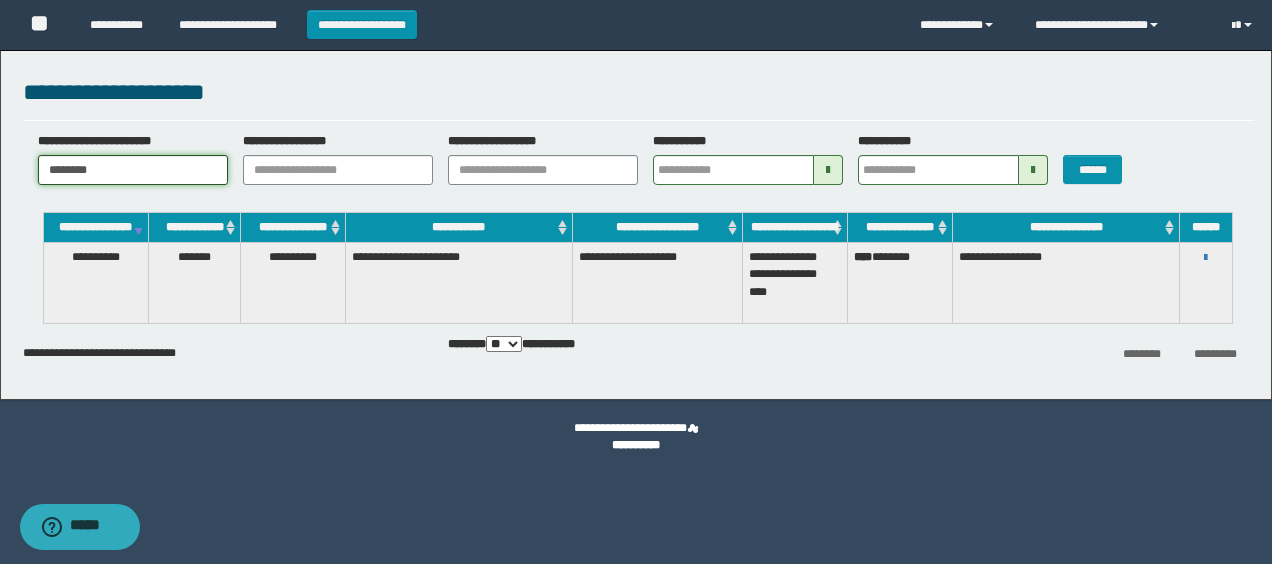 drag, startPoint x: 190, startPoint y: 174, endPoint x: -4, endPoint y: 171, distance: 194.0232 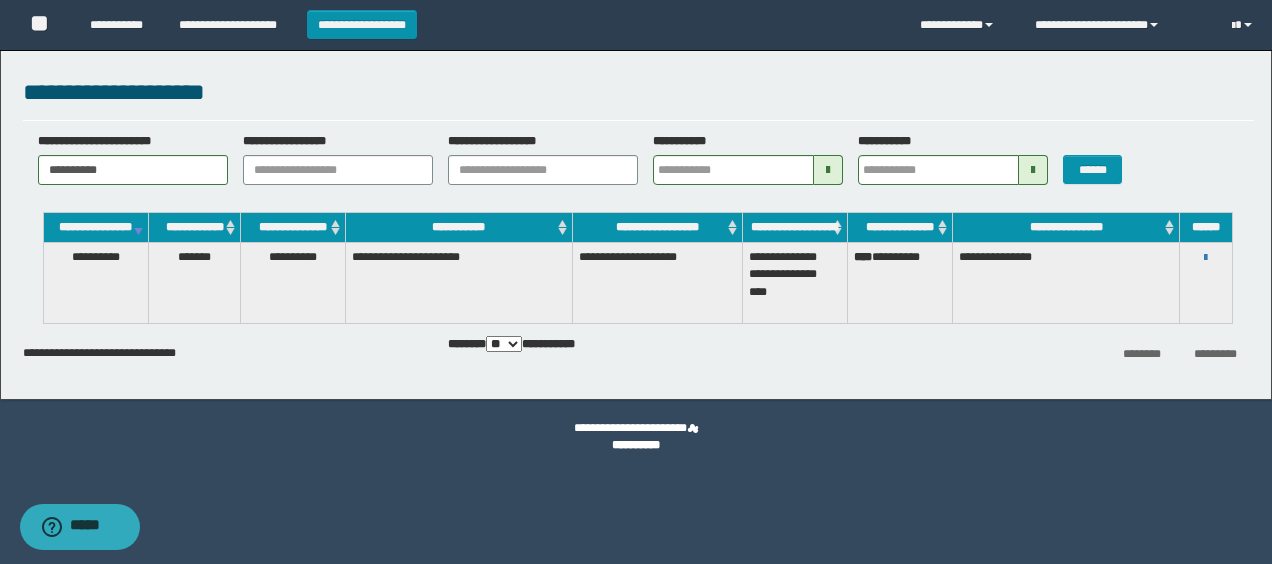 click on "**********" at bounding box center (1206, 257) 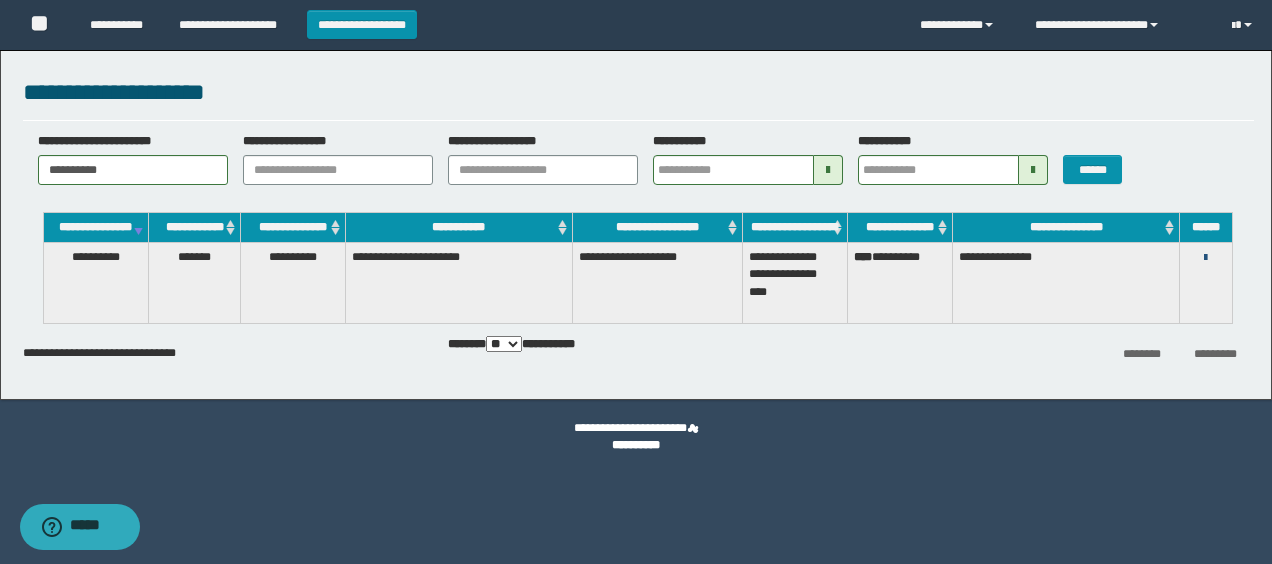 click at bounding box center (1205, 258) 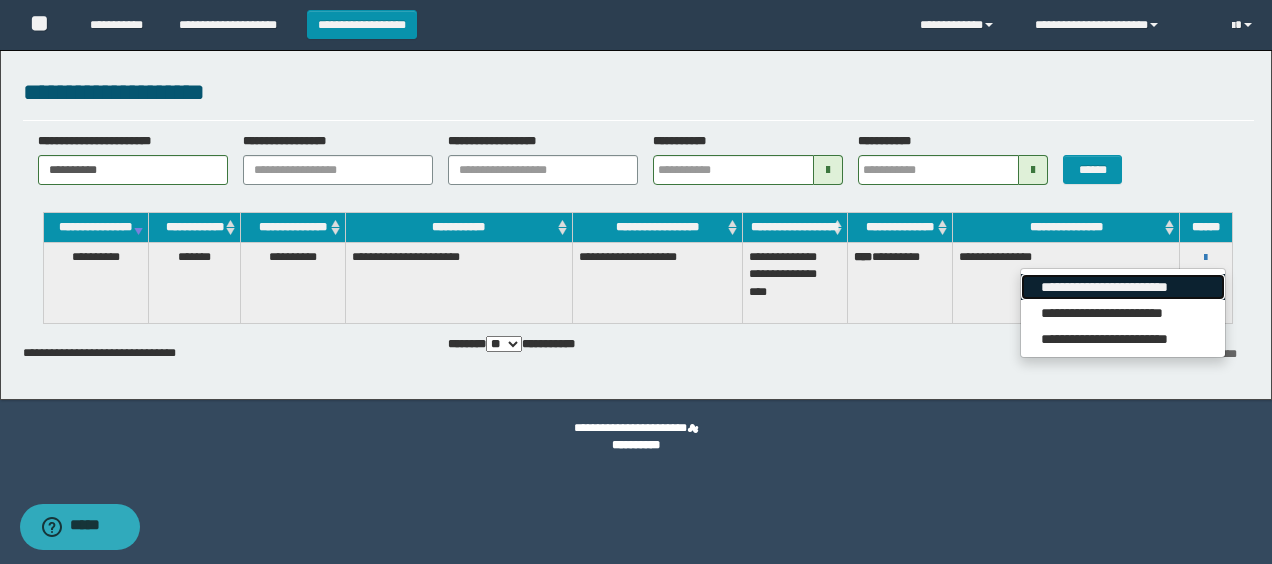 click on "**********" at bounding box center [1122, 287] 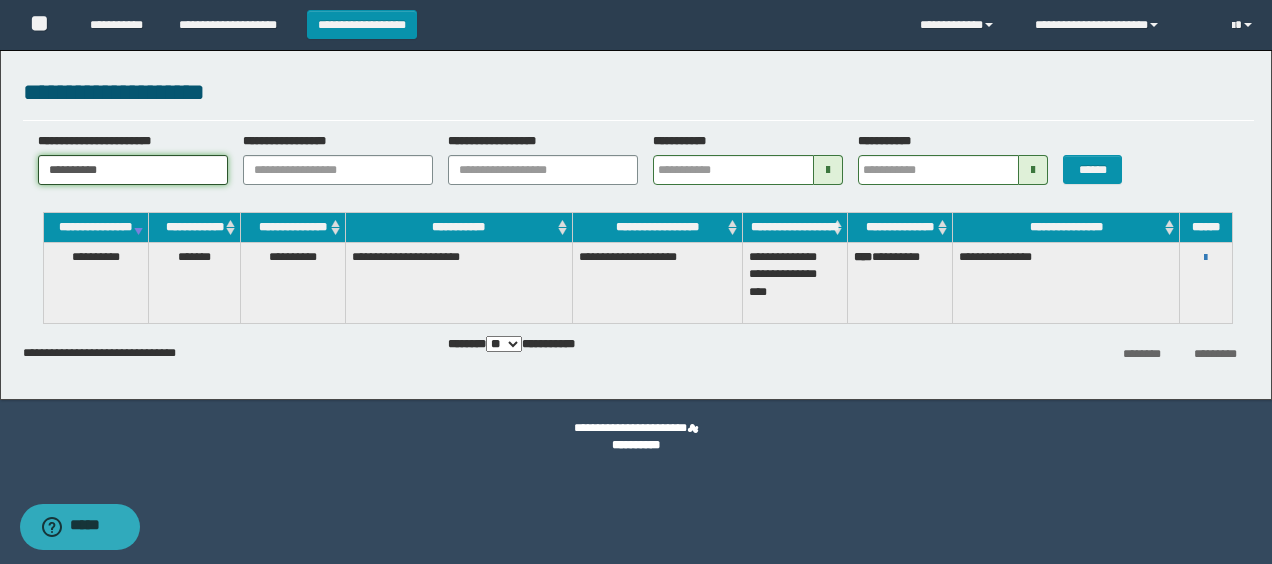drag, startPoint x: 122, startPoint y: 177, endPoint x: -4, endPoint y: 143, distance: 130.5067 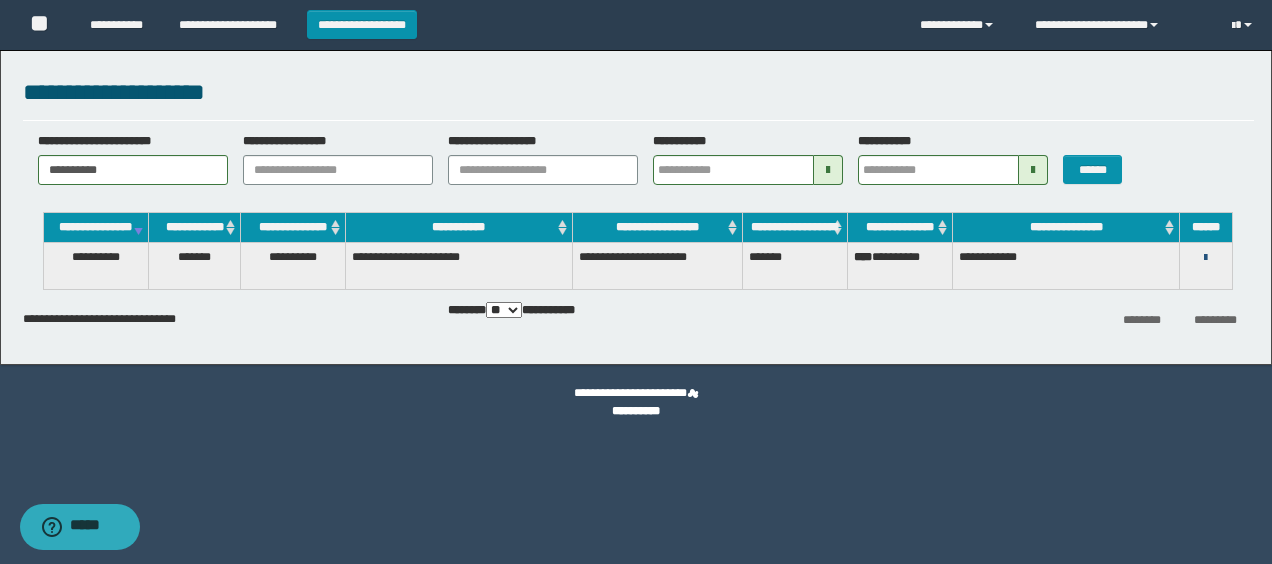 click at bounding box center (1205, 258) 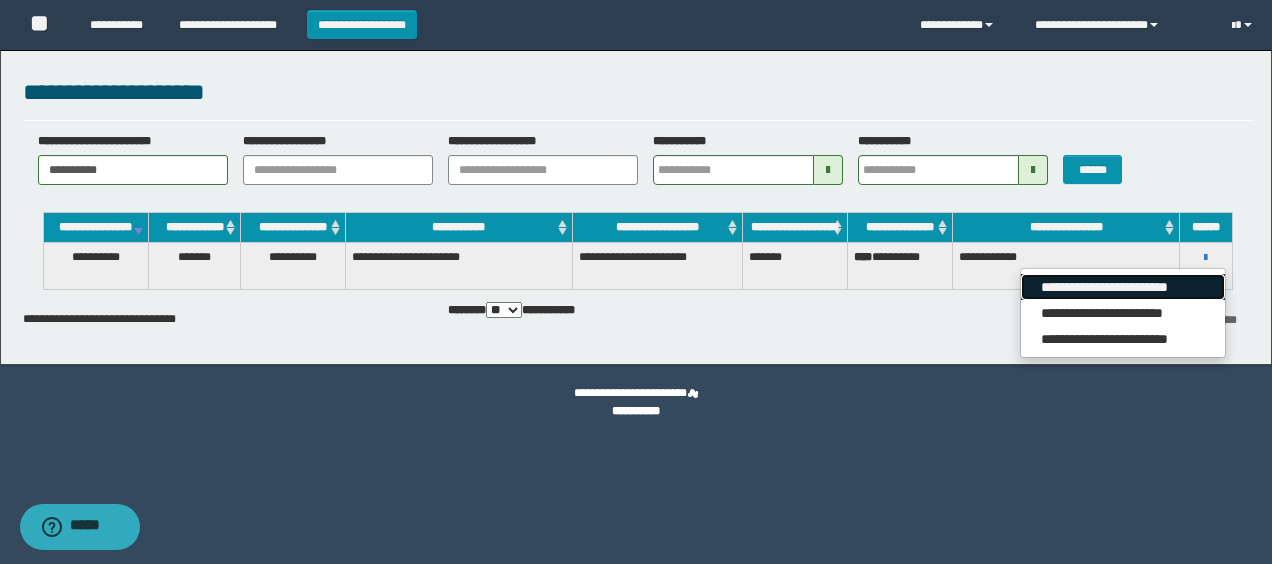 click on "**********" at bounding box center (1122, 287) 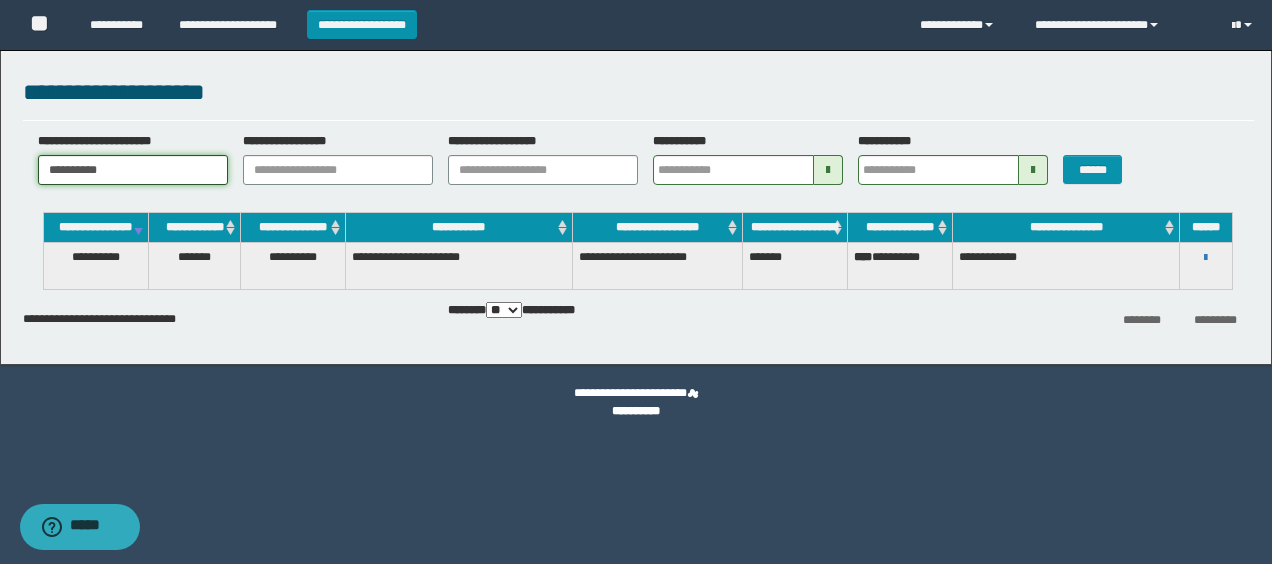 drag, startPoint x: 148, startPoint y: 166, endPoint x: 0, endPoint y: 151, distance: 148.7582 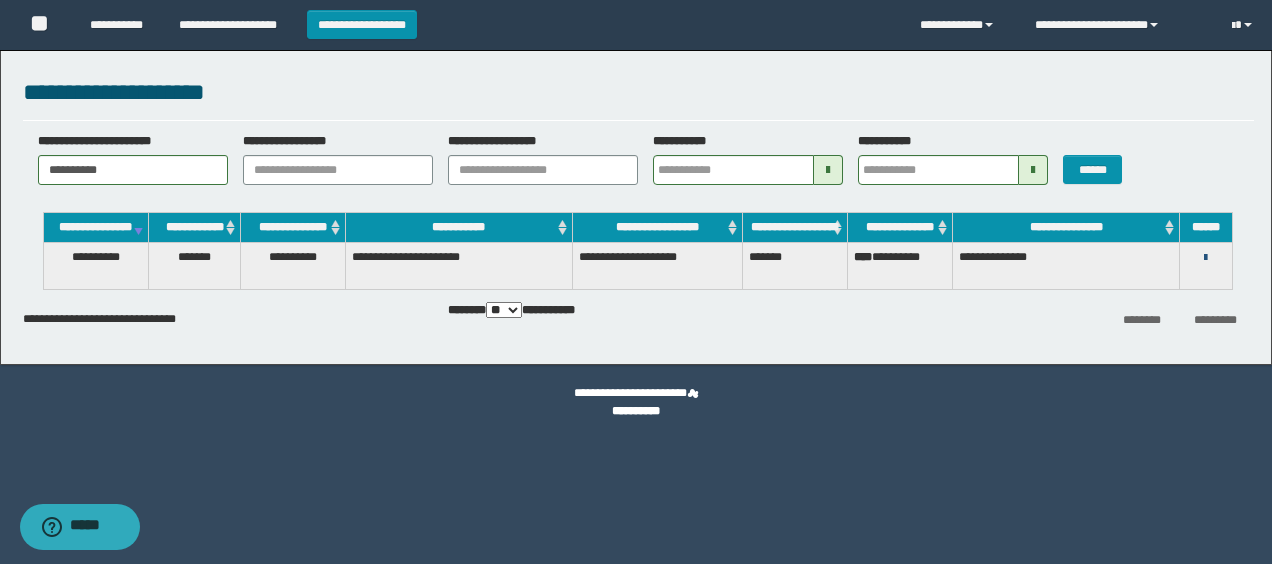 click at bounding box center [1205, 258] 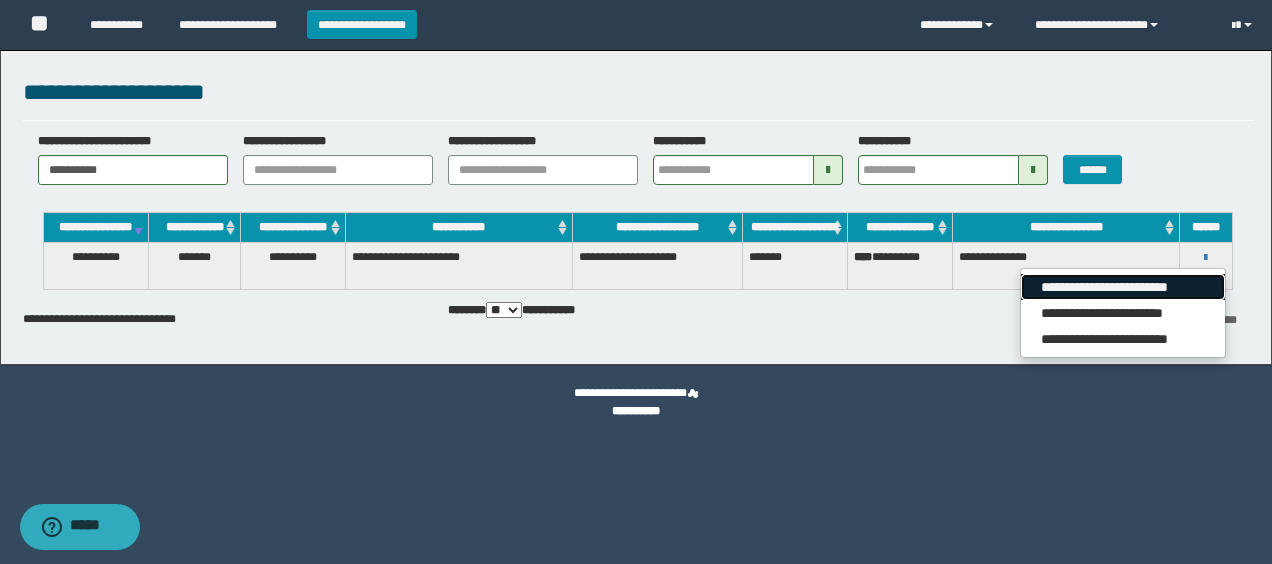 click on "**********" at bounding box center [1122, 287] 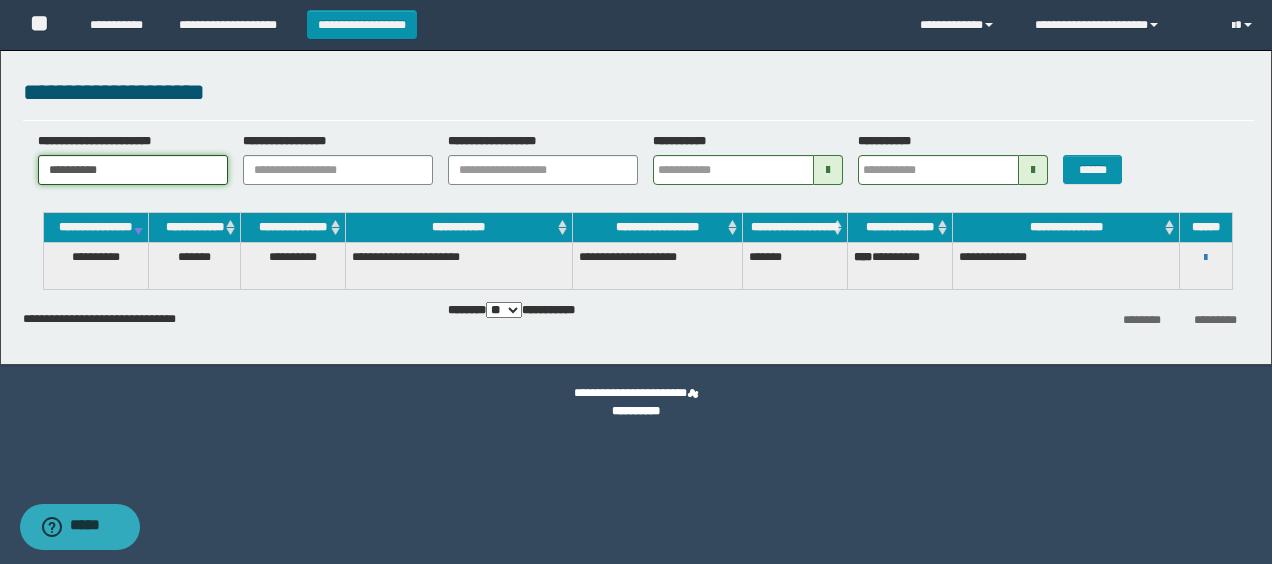 drag, startPoint x: 152, startPoint y: 170, endPoint x: -4, endPoint y: 150, distance: 157.27682 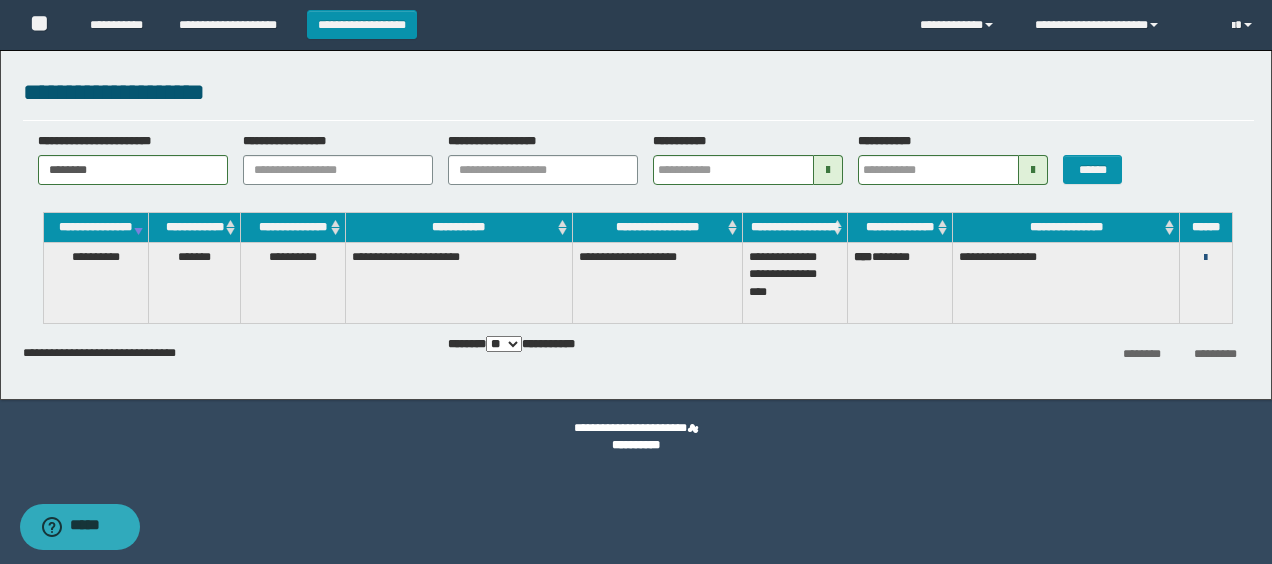 click at bounding box center [1205, 258] 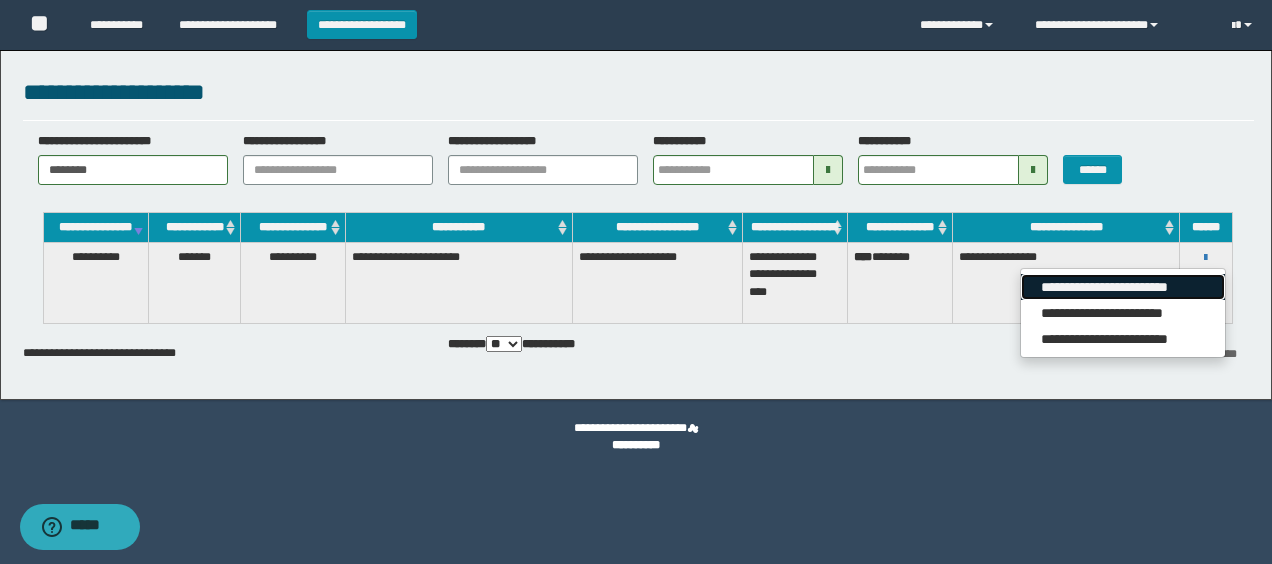 click on "**********" at bounding box center [1122, 287] 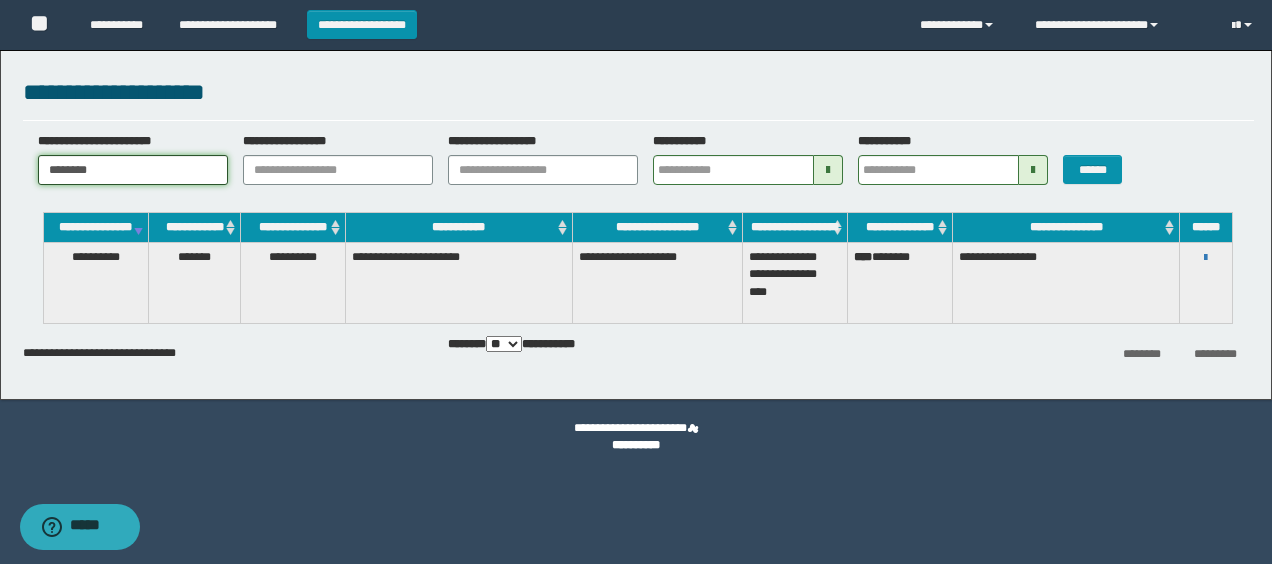 drag, startPoint x: 108, startPoint y: 172, endPoint x: -4, endPoint y: 144, distance: 115.44696 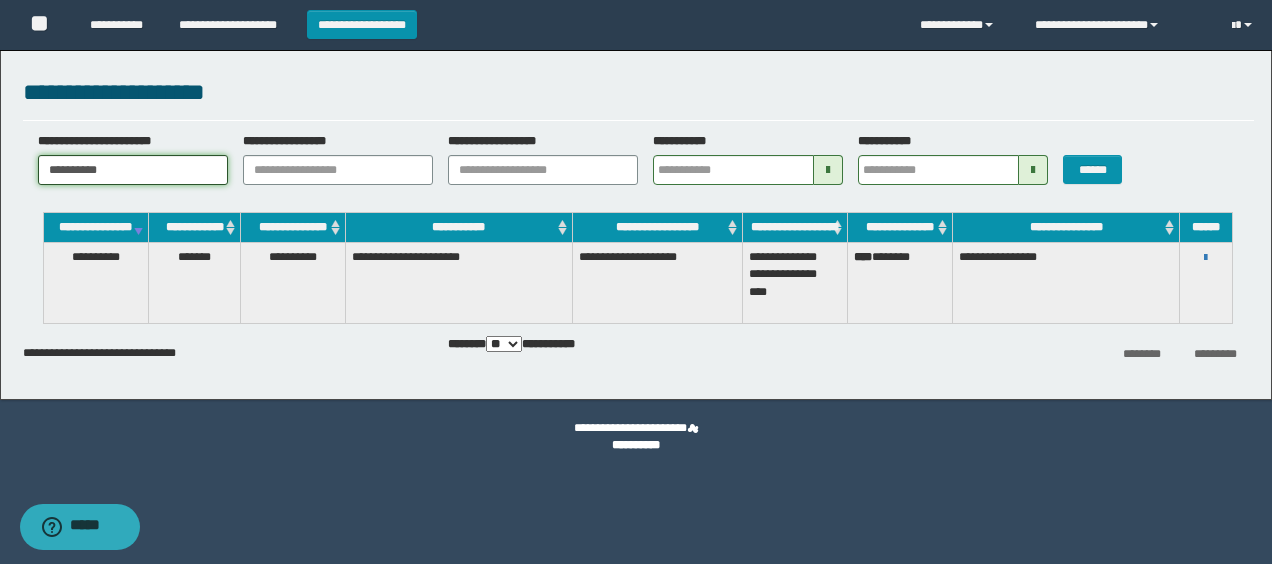 type on "**********" 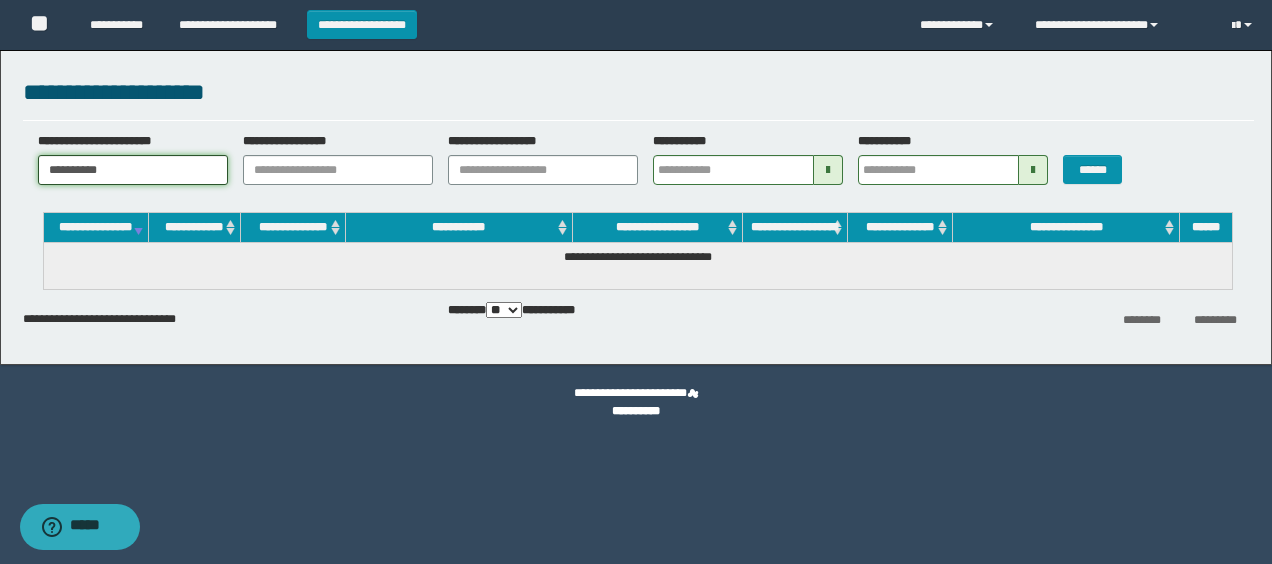 click on "**********" at bounding box center (133, 170) 